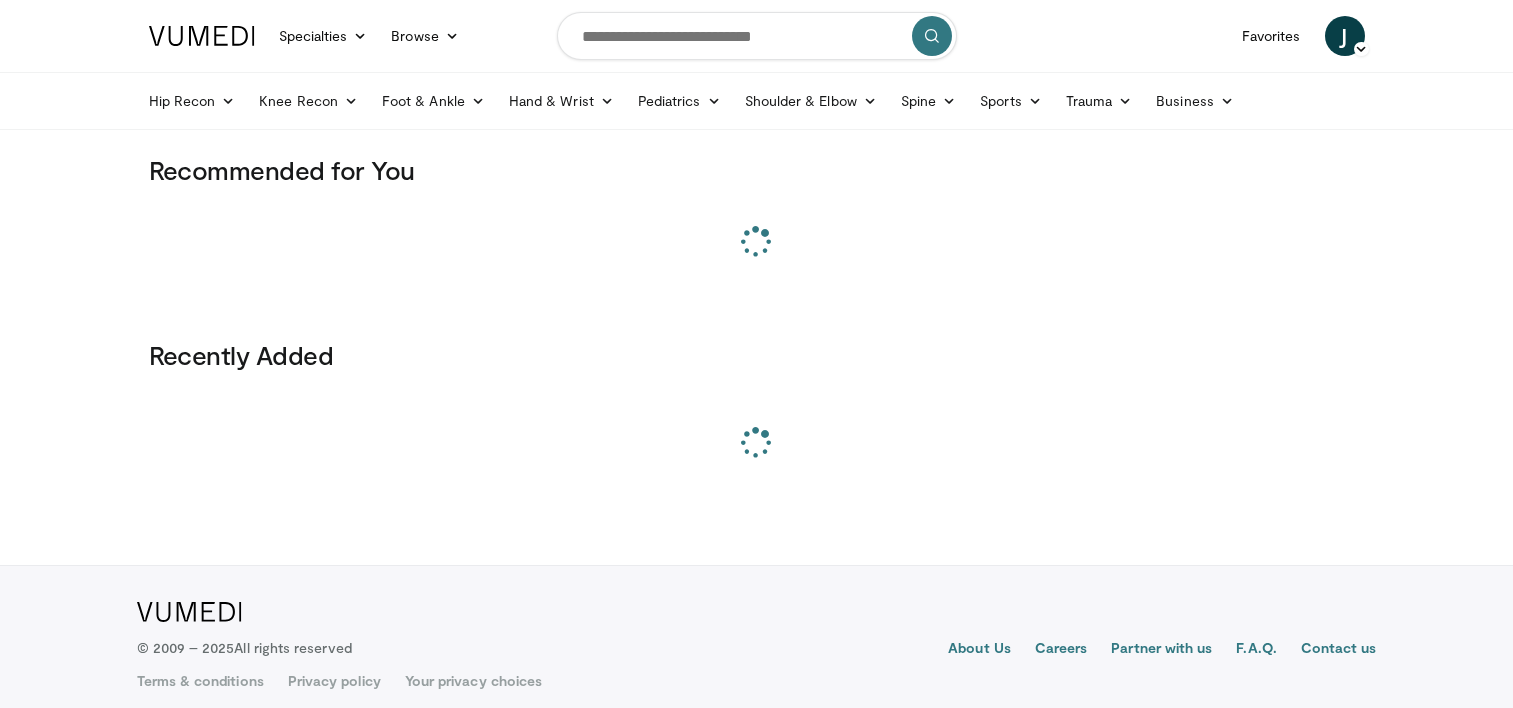 scroll, scrollTop: 0, scrollLeft: 0, axis: both 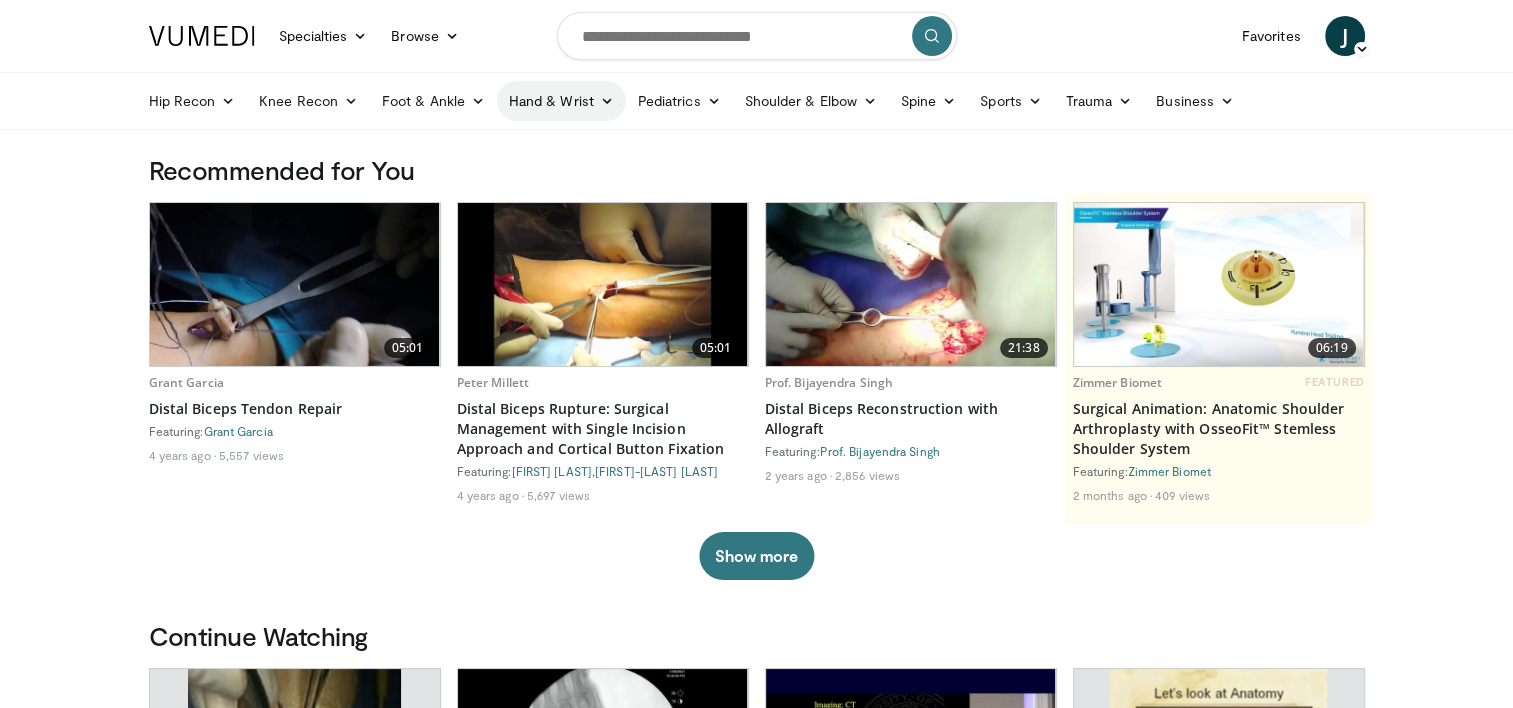 click on "Hand & Wrist" at bounding box center (561, 101) 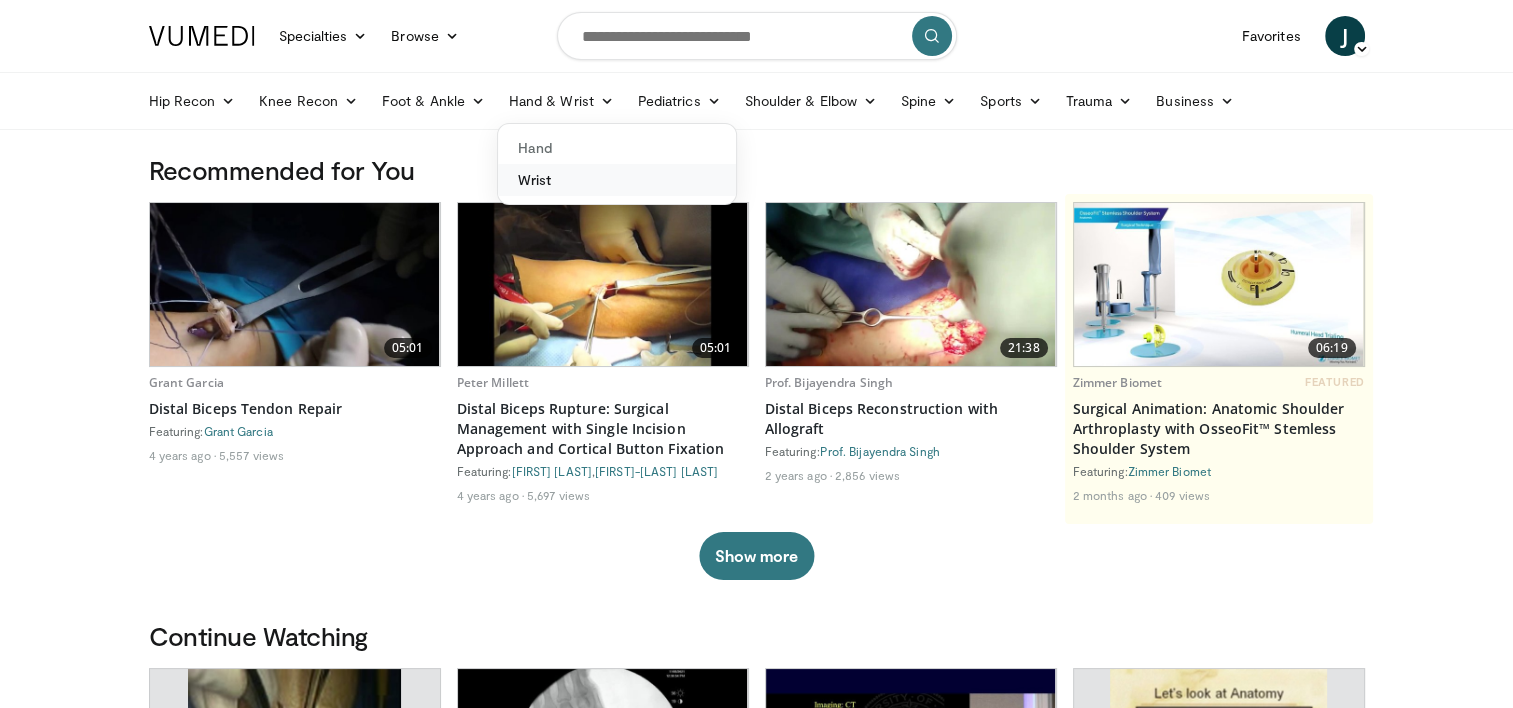 click on "Wrist" at bounding box center (617, 180) 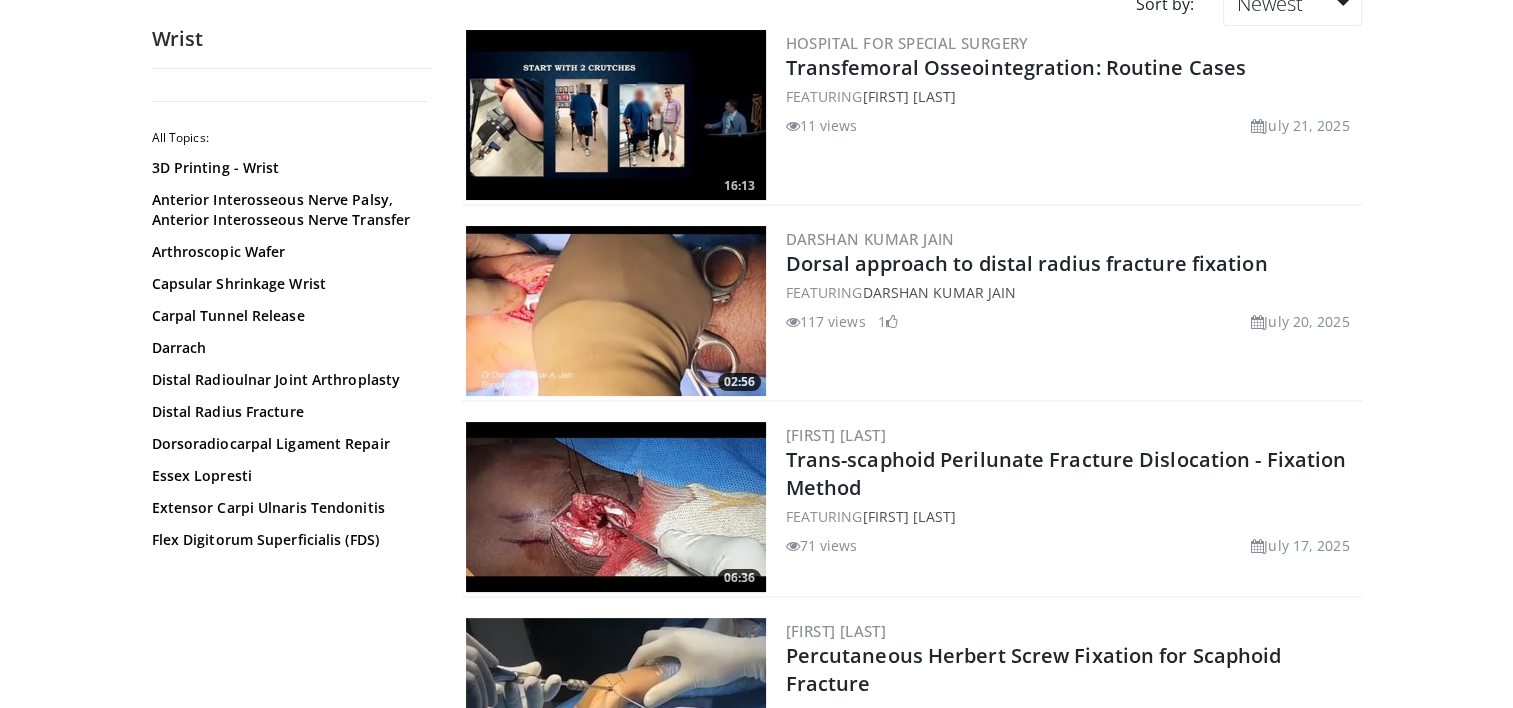 scroll, scrollTop: 212, scrollLeft: 0, axis: vertical 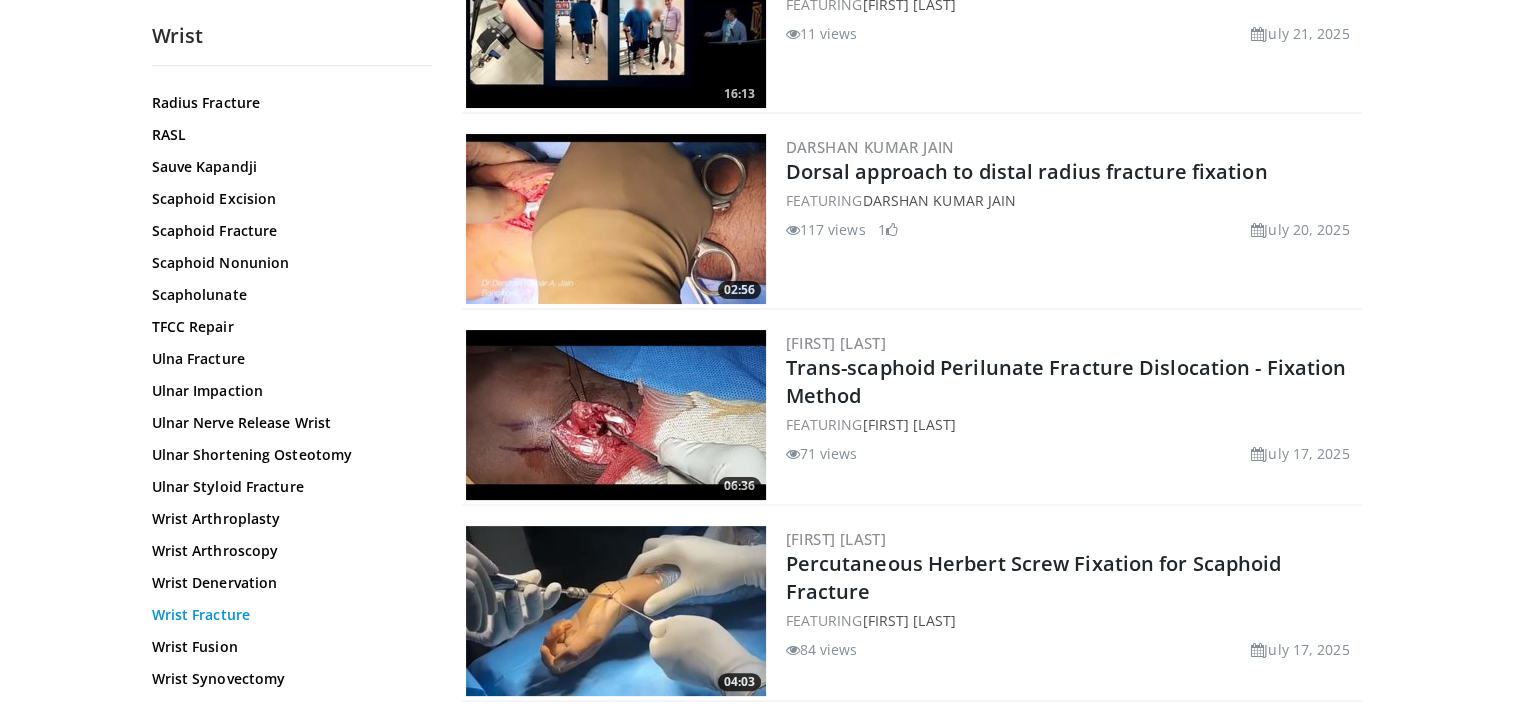 click on "Wrist Fracture" at bounding box center (287, 615) 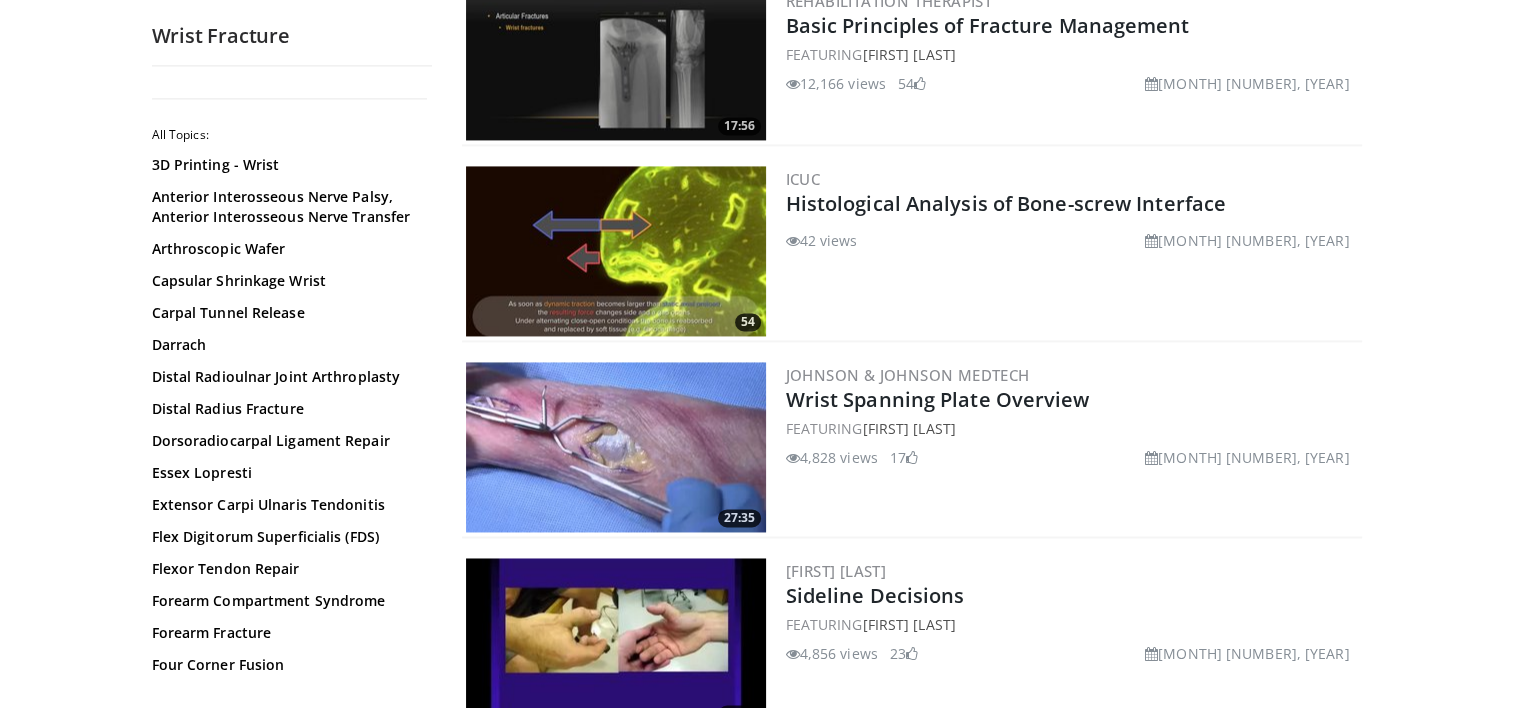 scroll, scrollTop: 3263, scrollLeft: 0, axis: vertical 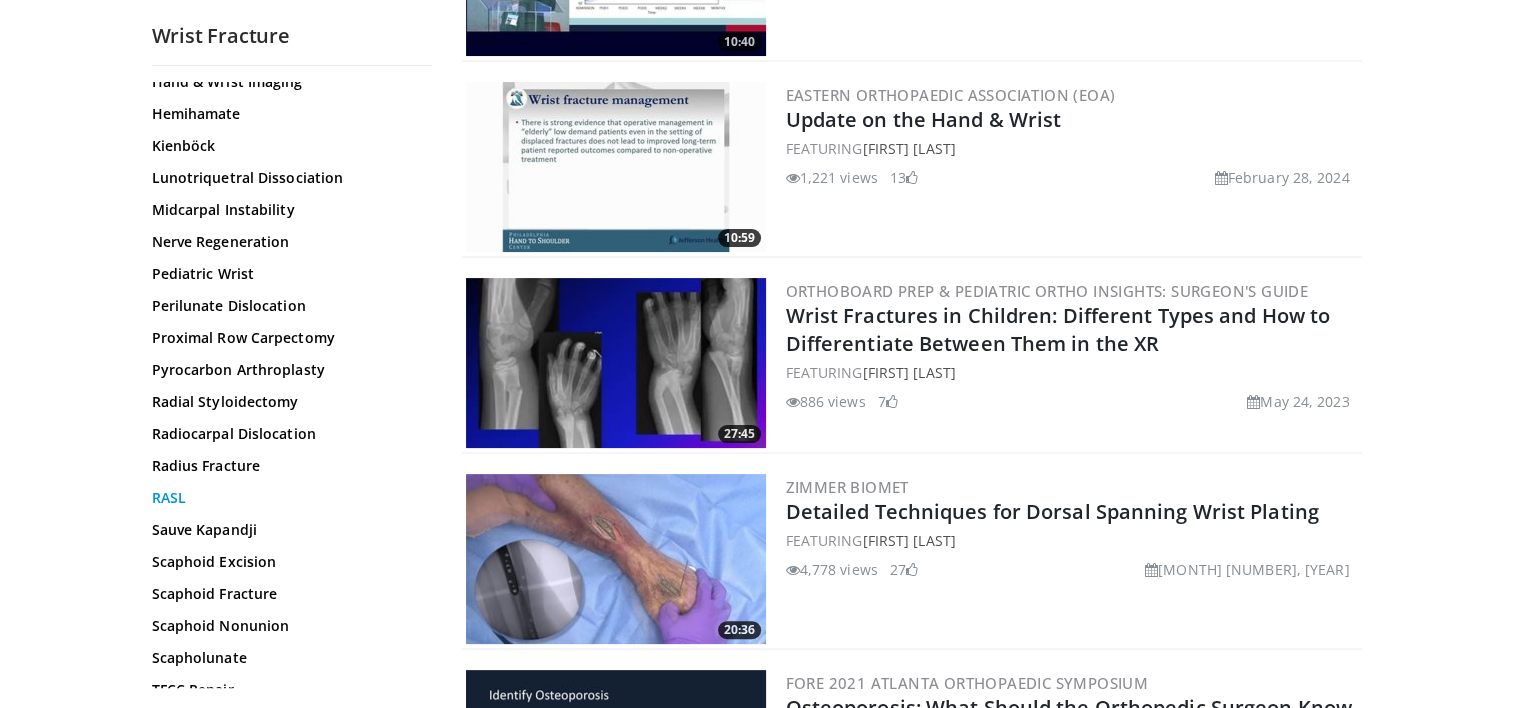 click on "RASL" at bounding box center [287, 498] 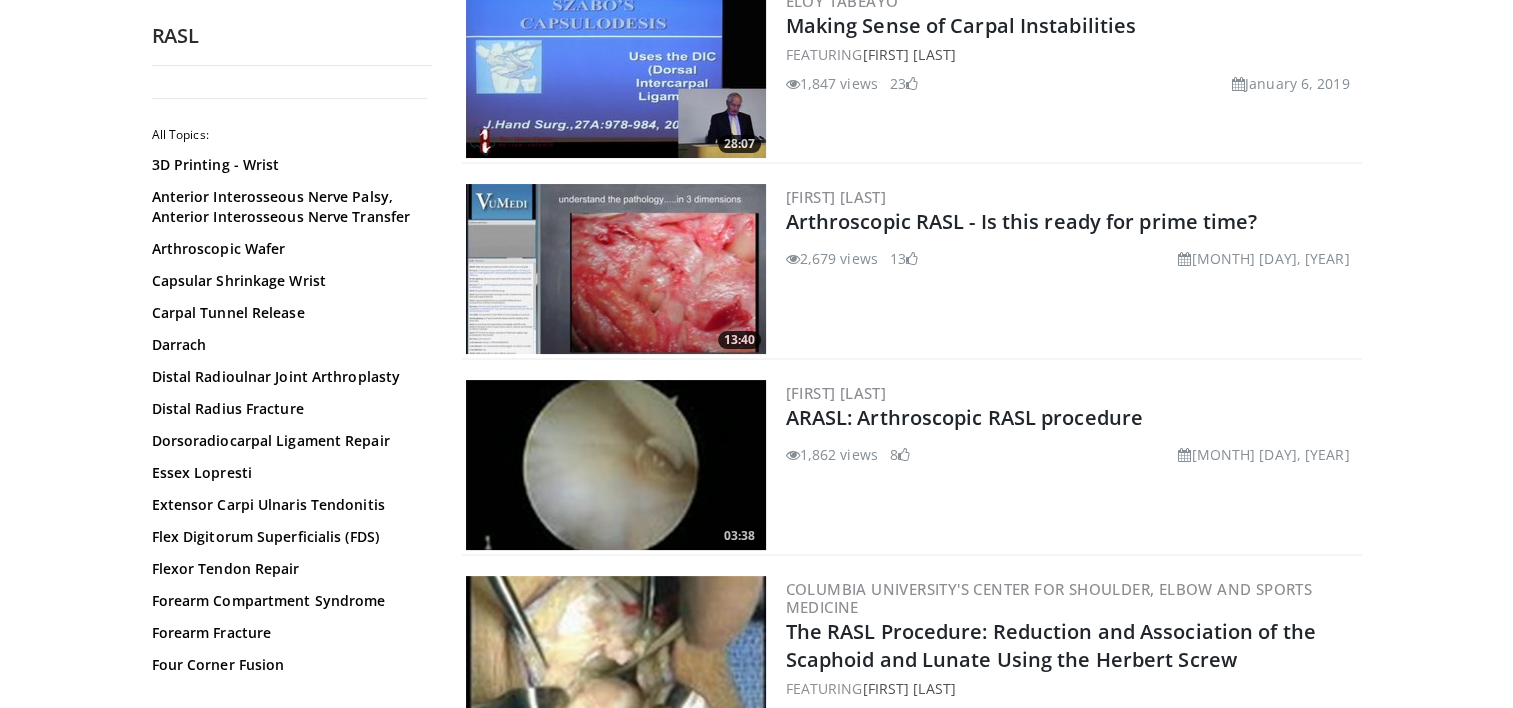 scroll, scrollTop: 251, scrollLeft: 0, axis: vertical 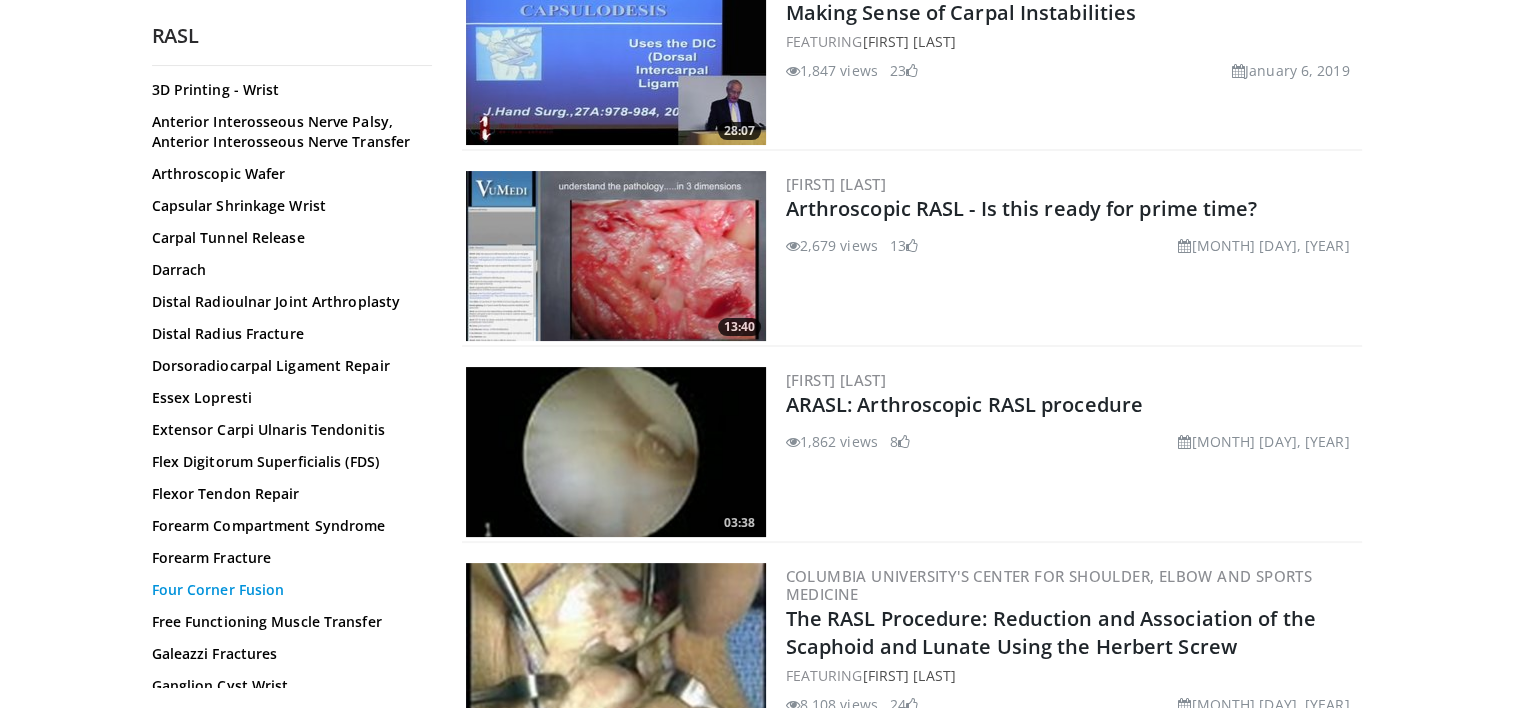click on "Four Corner Fusion" at bounding box center [287, 590] 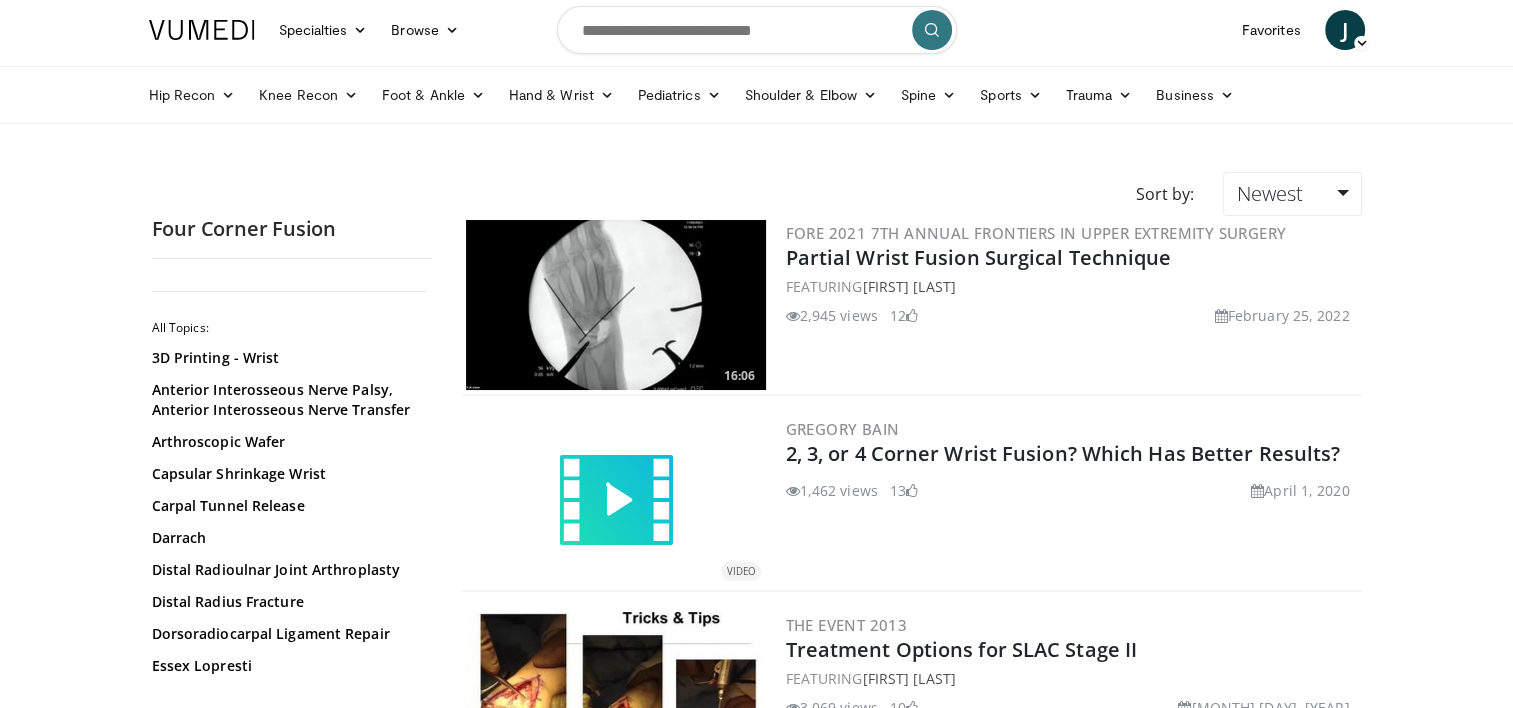 scroll, scrollTop: 8, scrollLeft: 0, axis: vertical 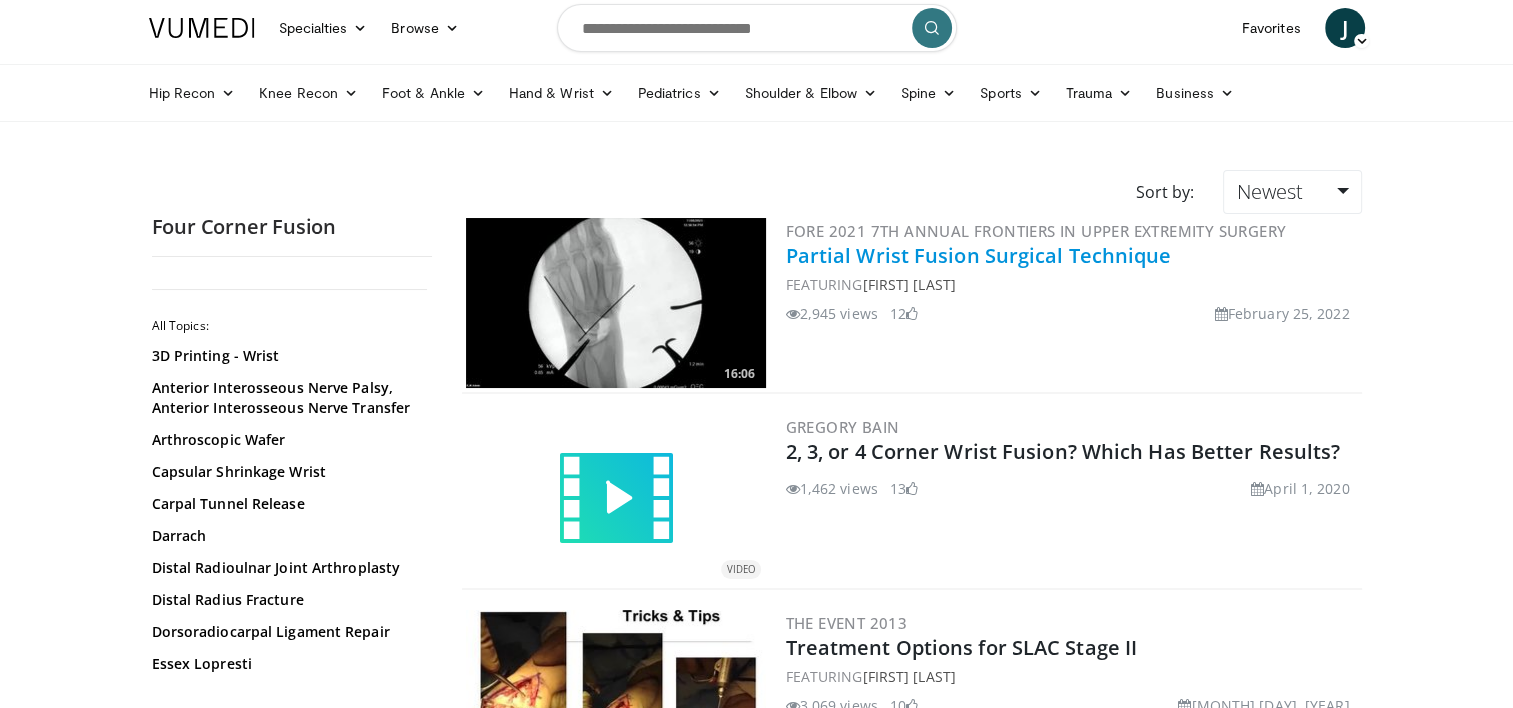 click on "Partial Wrist Fusion Surgical Technique" at bounding box center [979, 255] 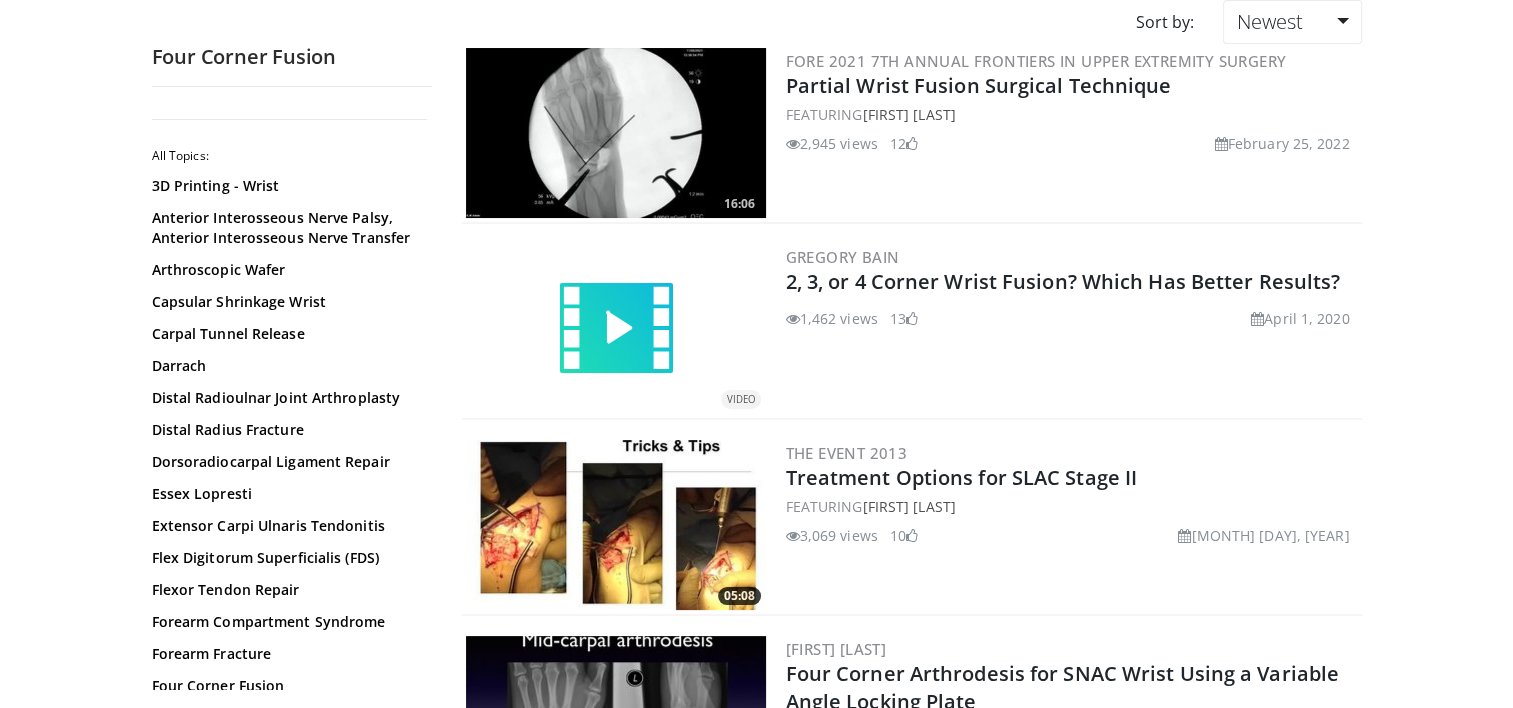 scroll, scrollTop: 179, scrollLeft: 0, axis: vertical 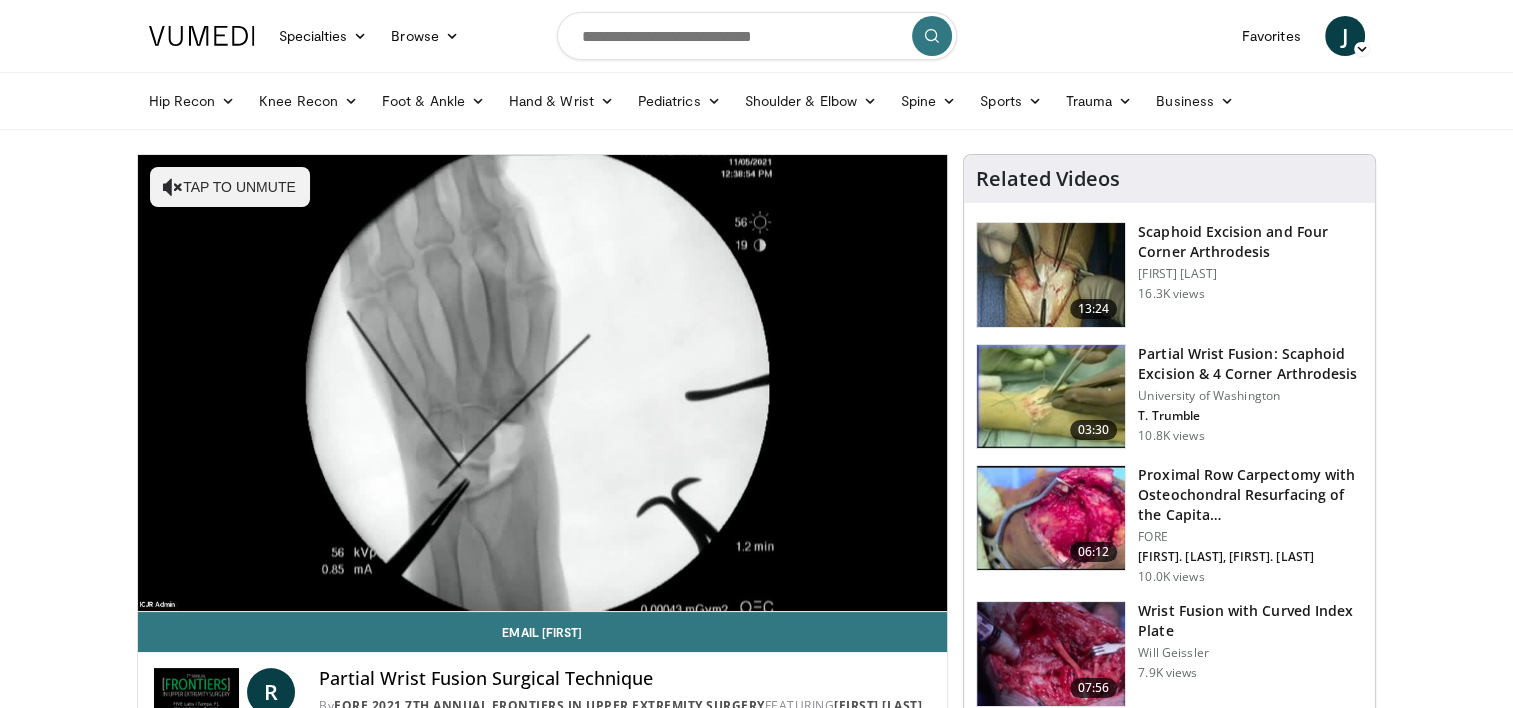 click on "**********" at bounding box center (543, 383) 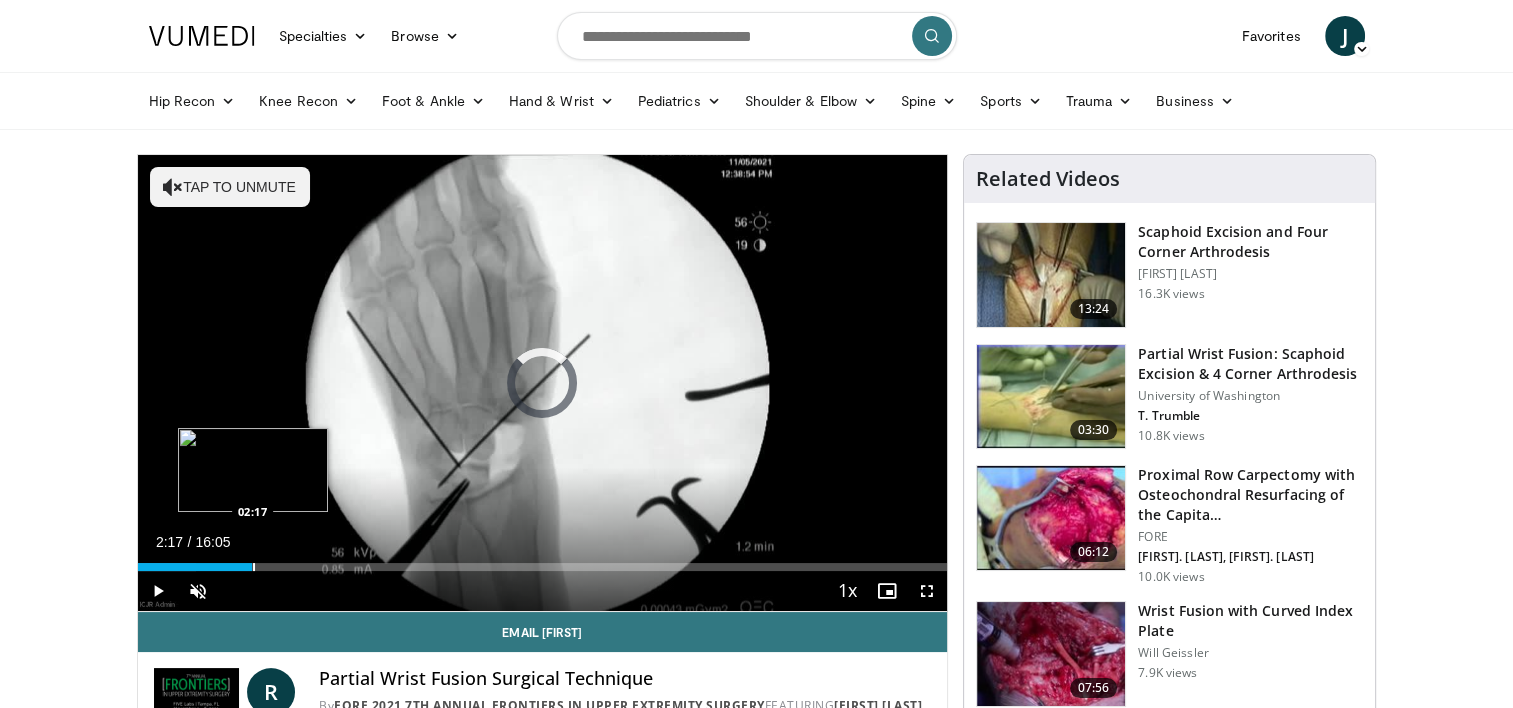 click at bounding box center (254, 567) 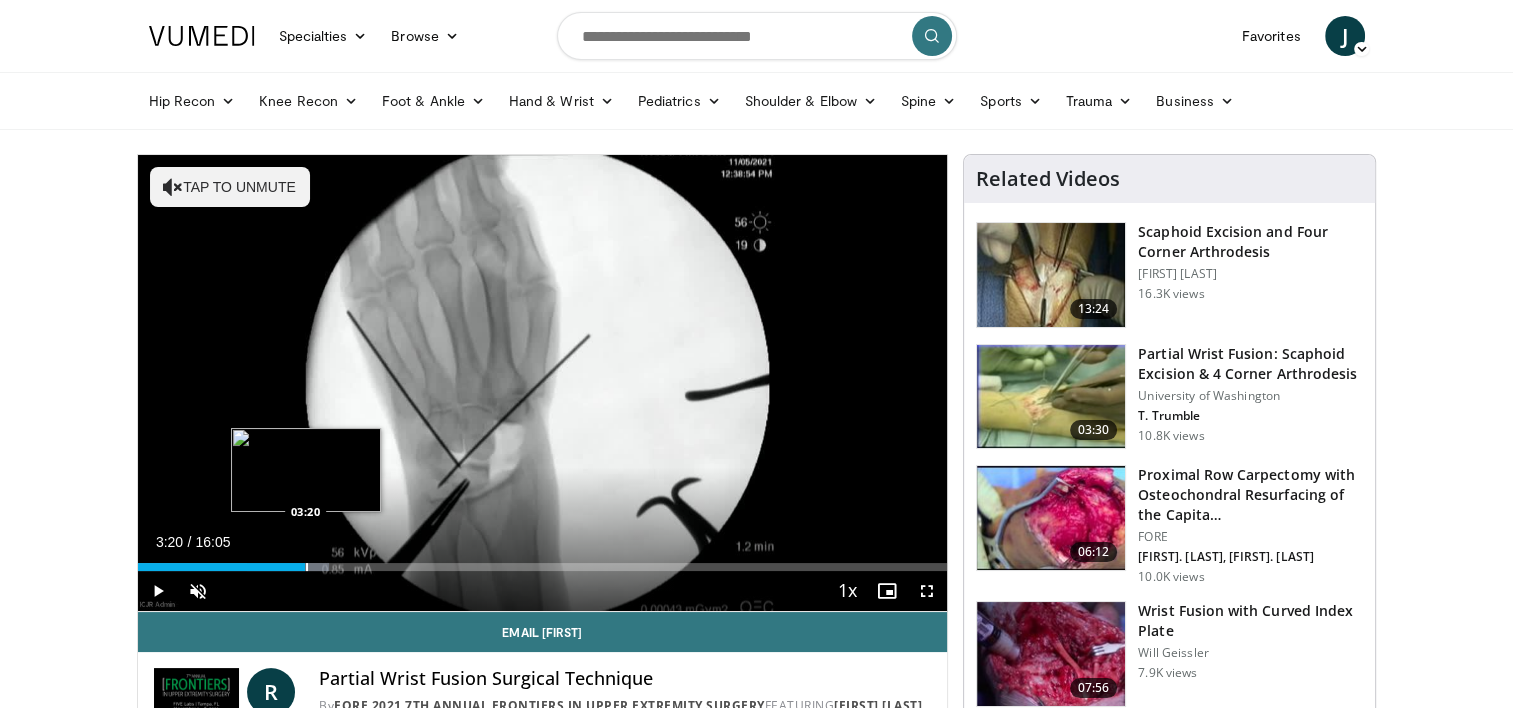 click at bounding box center (307, 567) 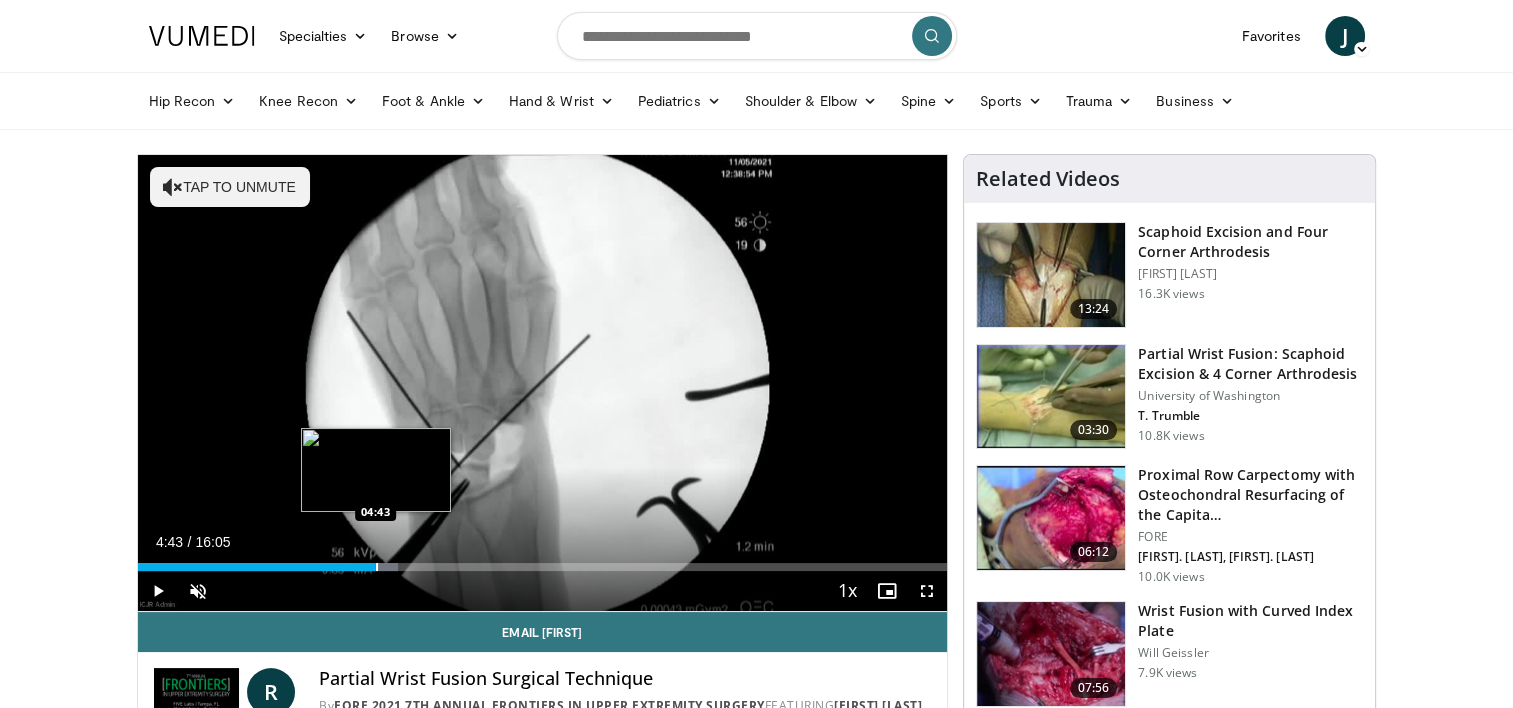 click at bounding box center [377, 567] 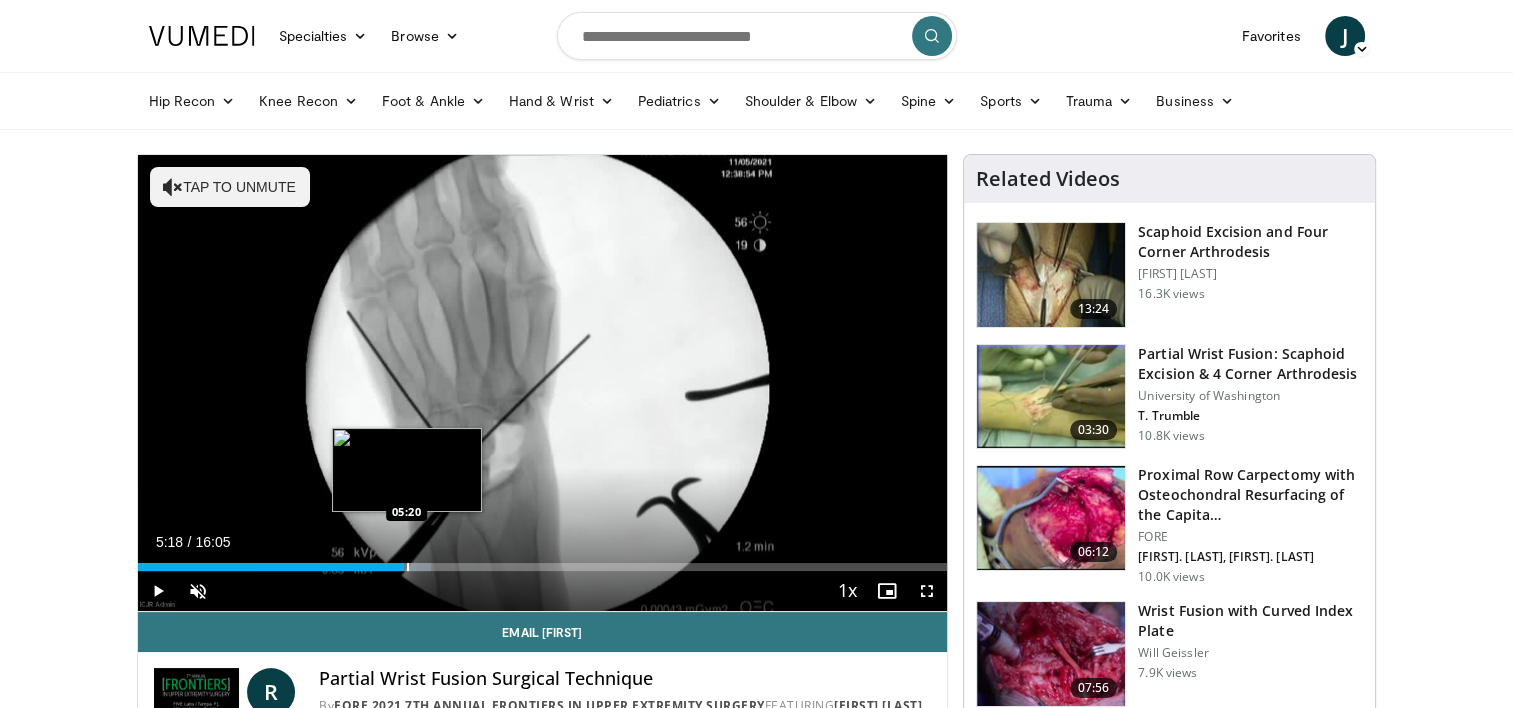 click on "Loaded :  36.27% 04:50 05:20" at bounding box center [543, 567] 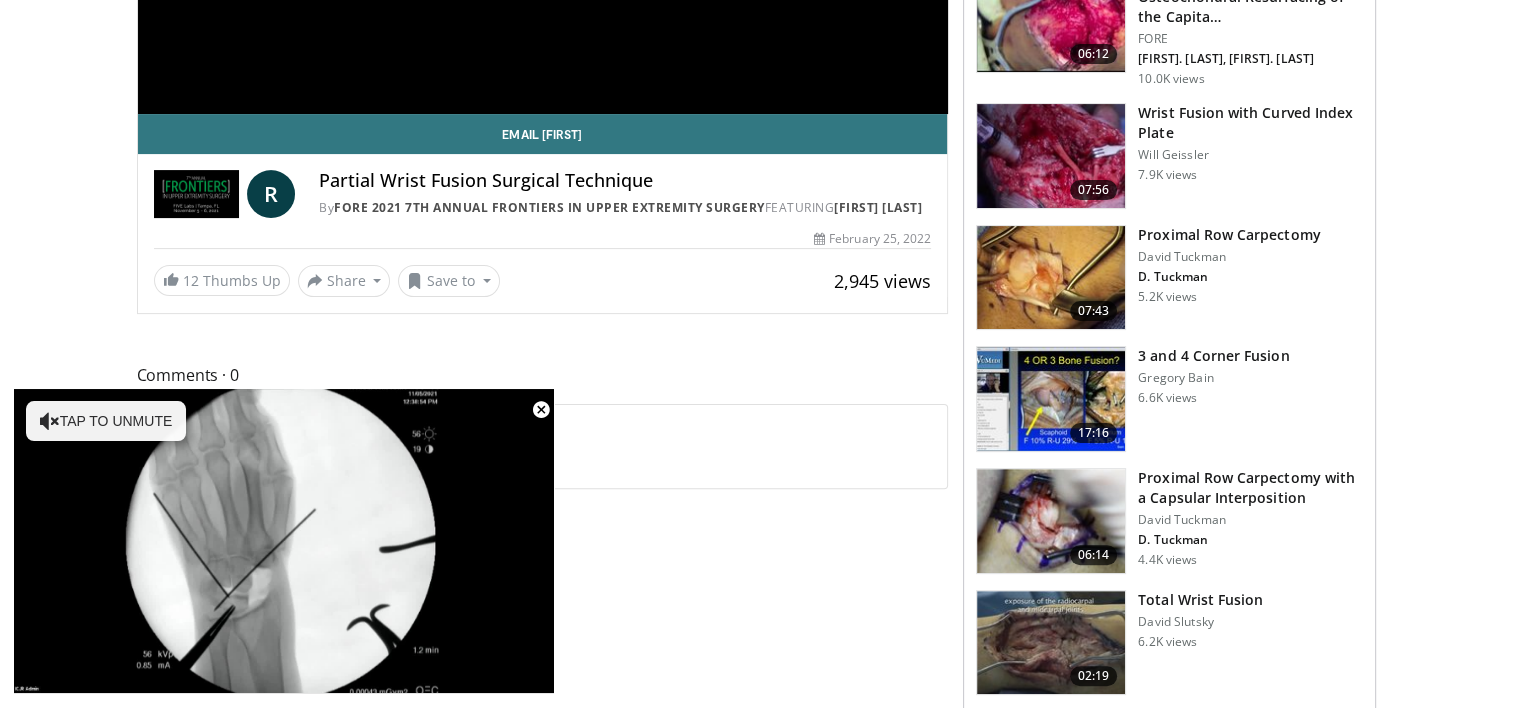 scroll, scrollTop: 0, scrollLeft: 0, axis: both 